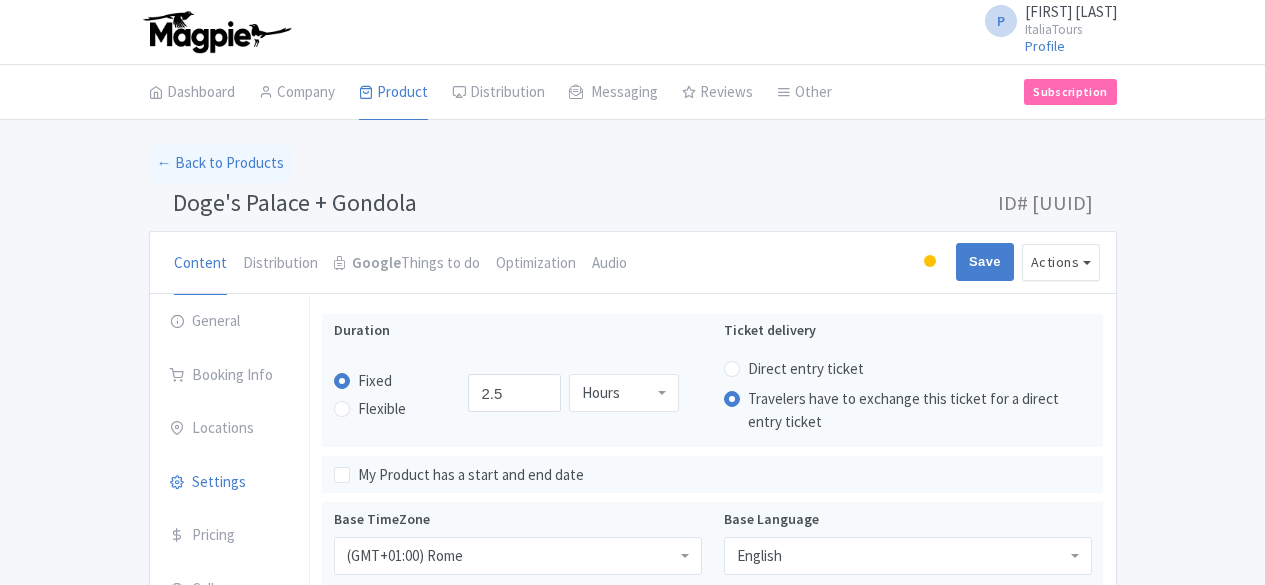 scroll, scrollTop: 0, scrollLeft: 0, axis: both 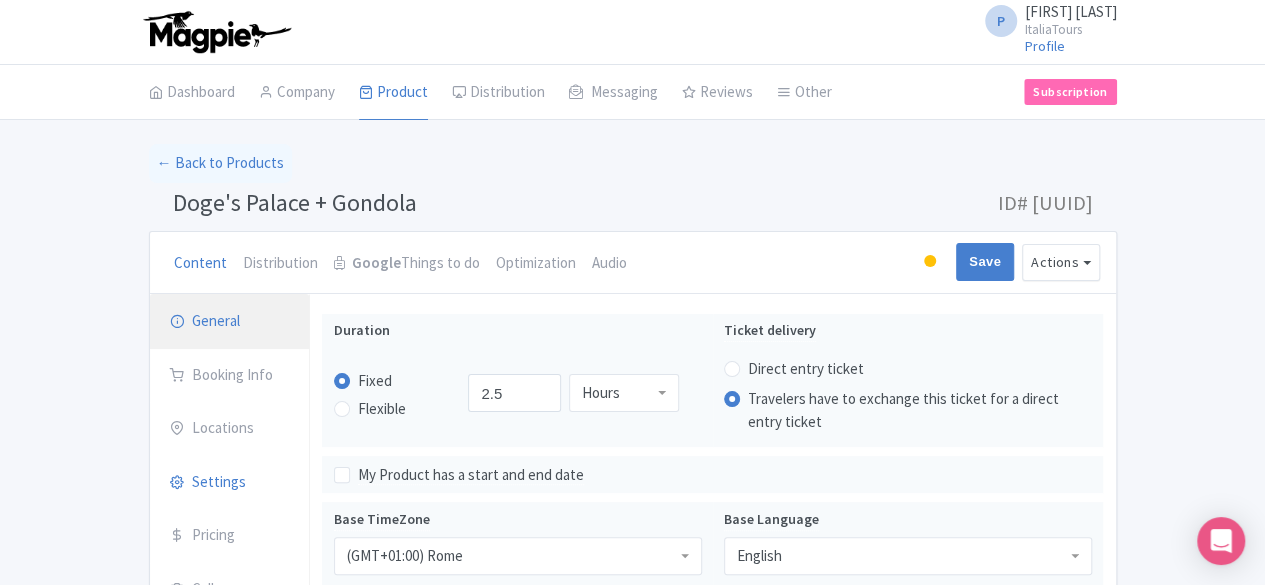 click on "General" at bounding box center (230, 322) 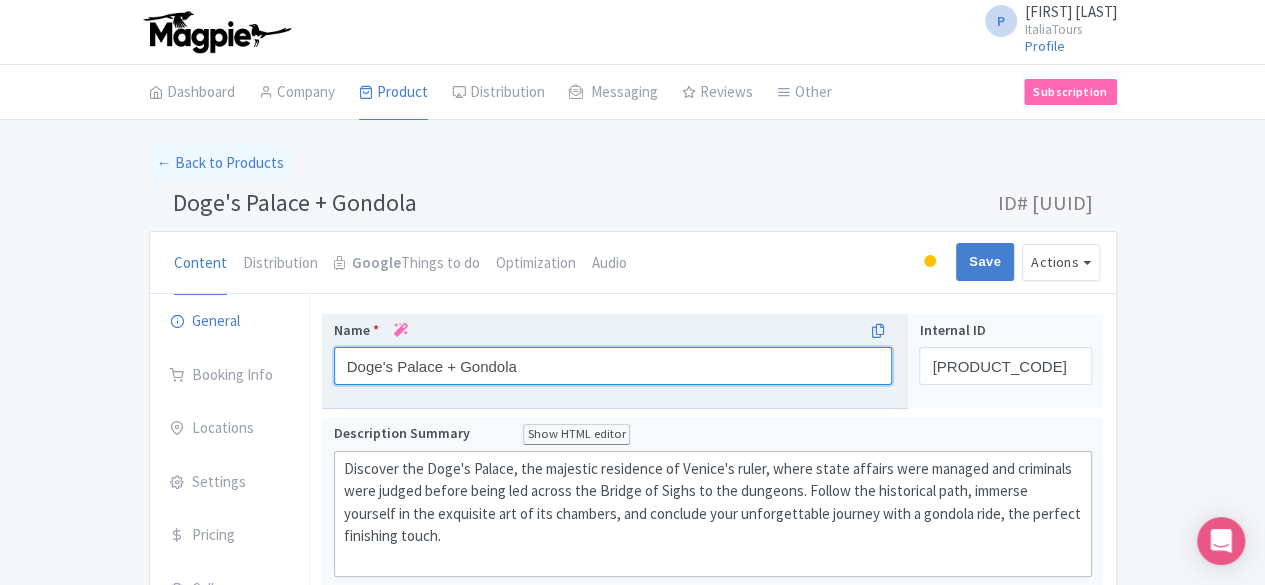click on "Doge's Palace + Gondola" at bounding box center (613, 366) 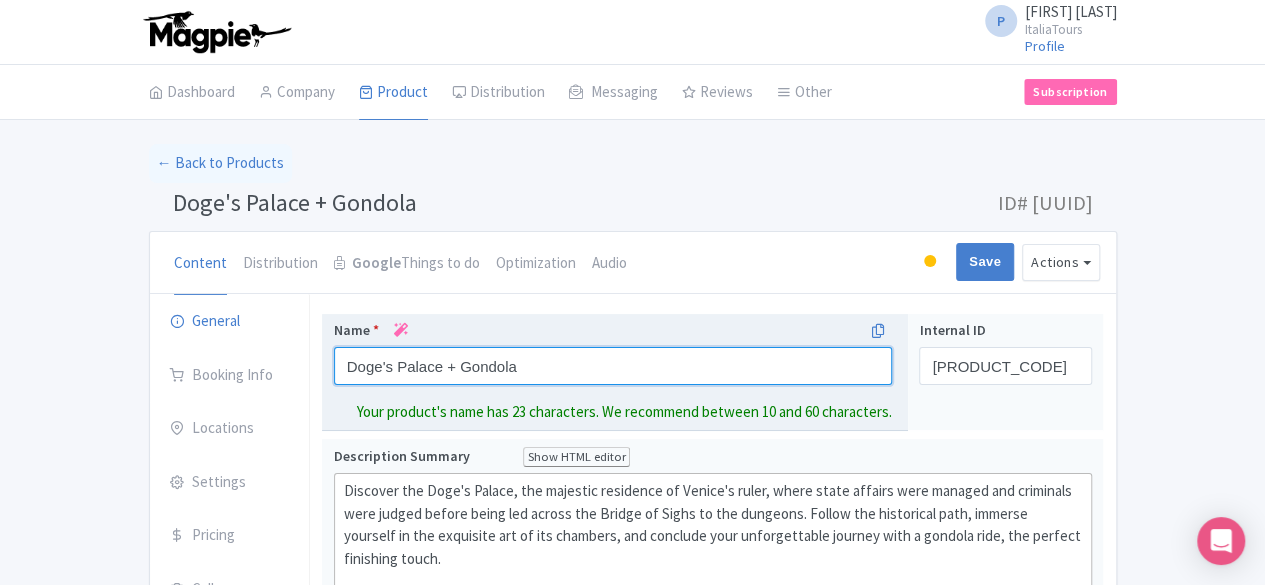 click on "Doge's Palace + Gondola" at bounding box center [613, 366] 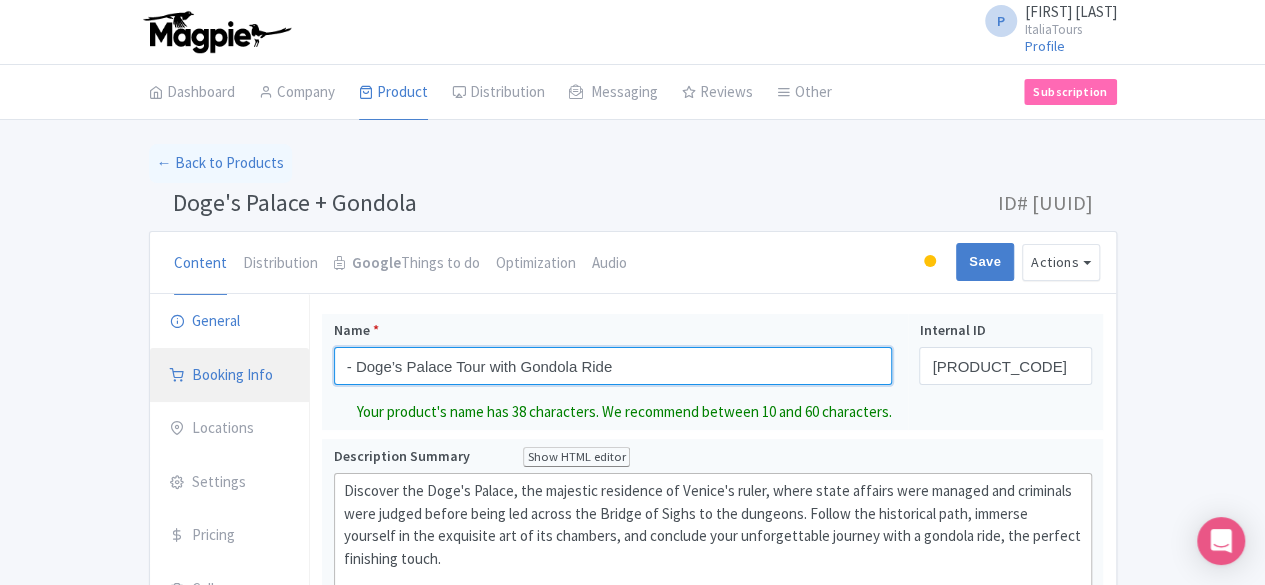 drag, startPoint x: 264, startPoint y: 360, endPoint x: 216, endPoint y: 358, distance: 48.04165 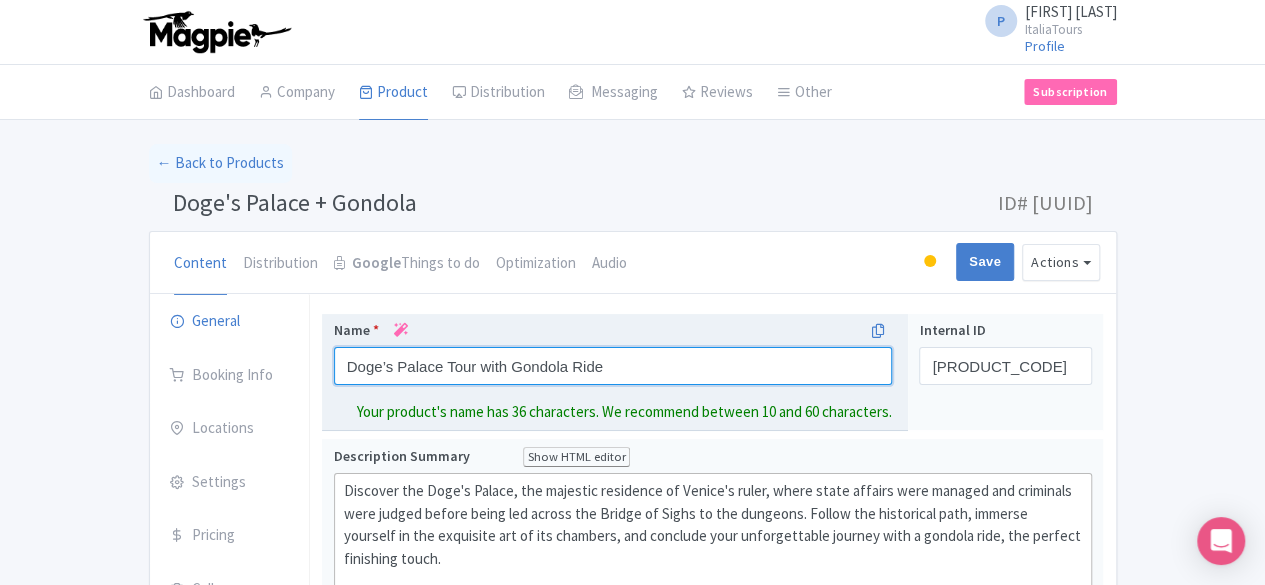 click on "Doge’s Palace Tour with Gondola Ride" at bounding box center [613, 366] 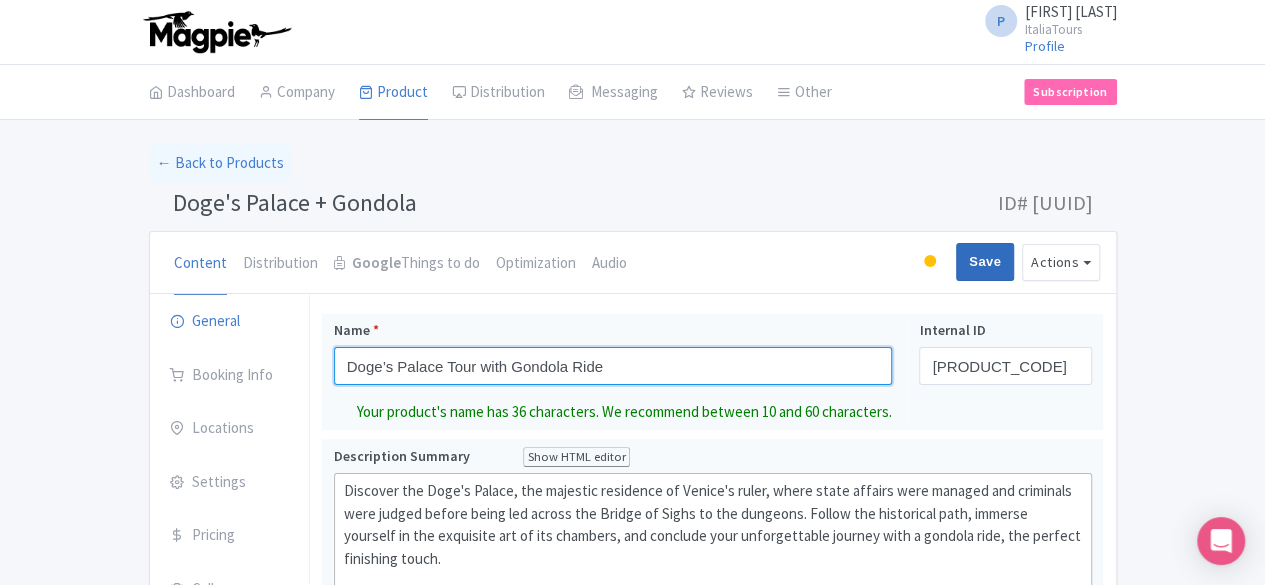 type on "Doge’s Palace Tour with Gondola Ride" 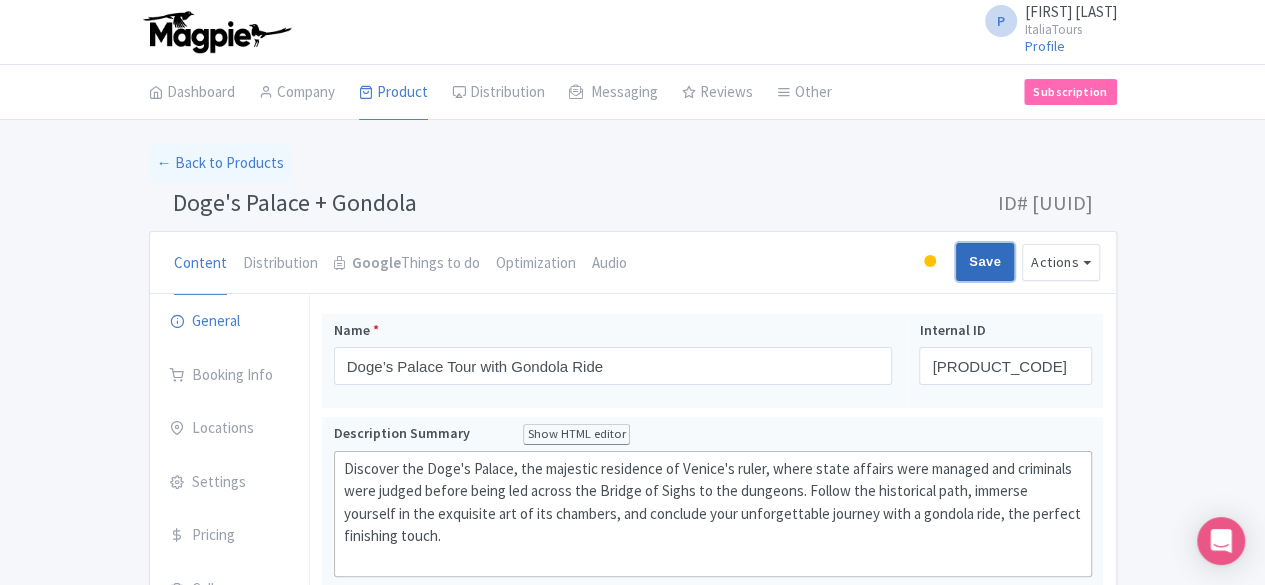 click on "Save" at bounding box center [985, 262] 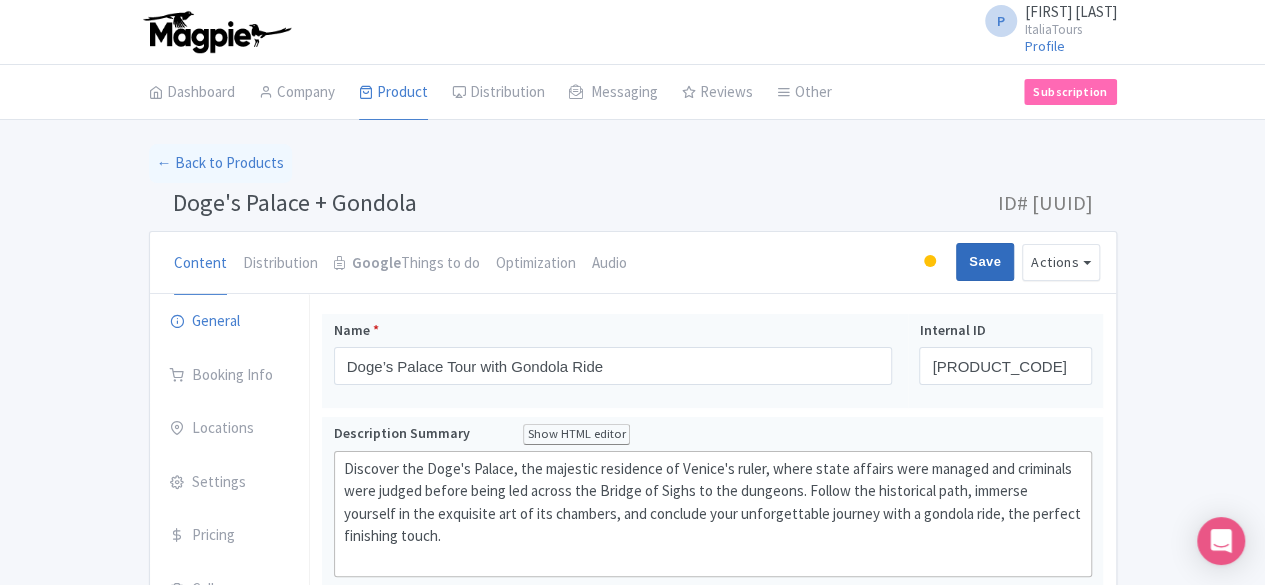 type on "Saving..." 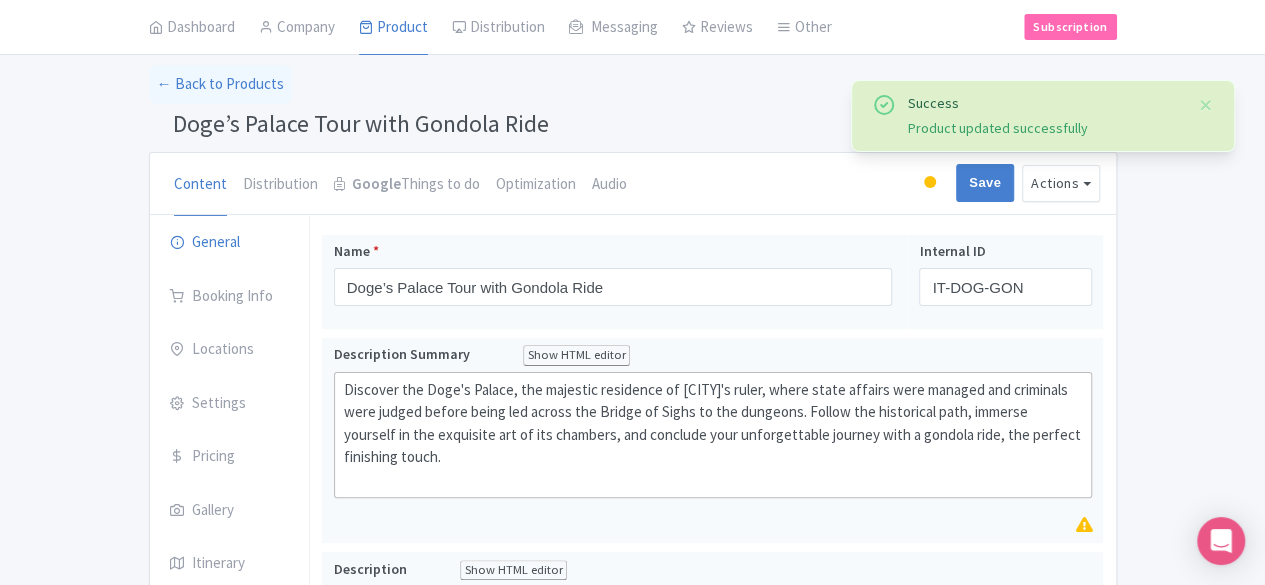scroll, scrollTop: 79, scrollLeft: 0, axis: vertical 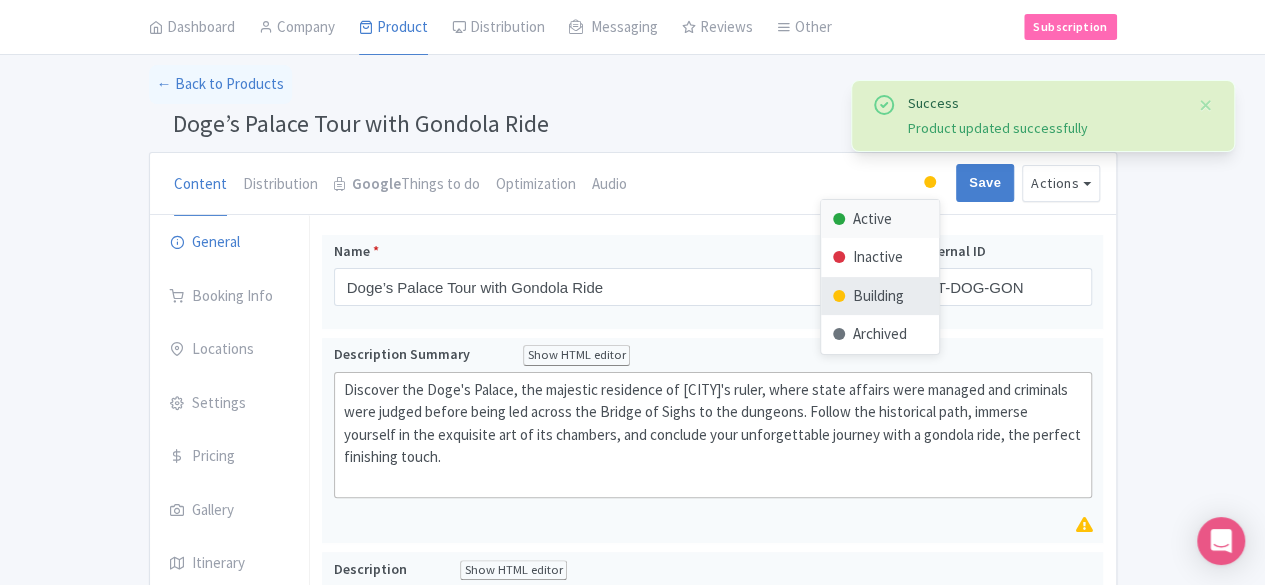 click on "Active" at bounding box center [880, 219] 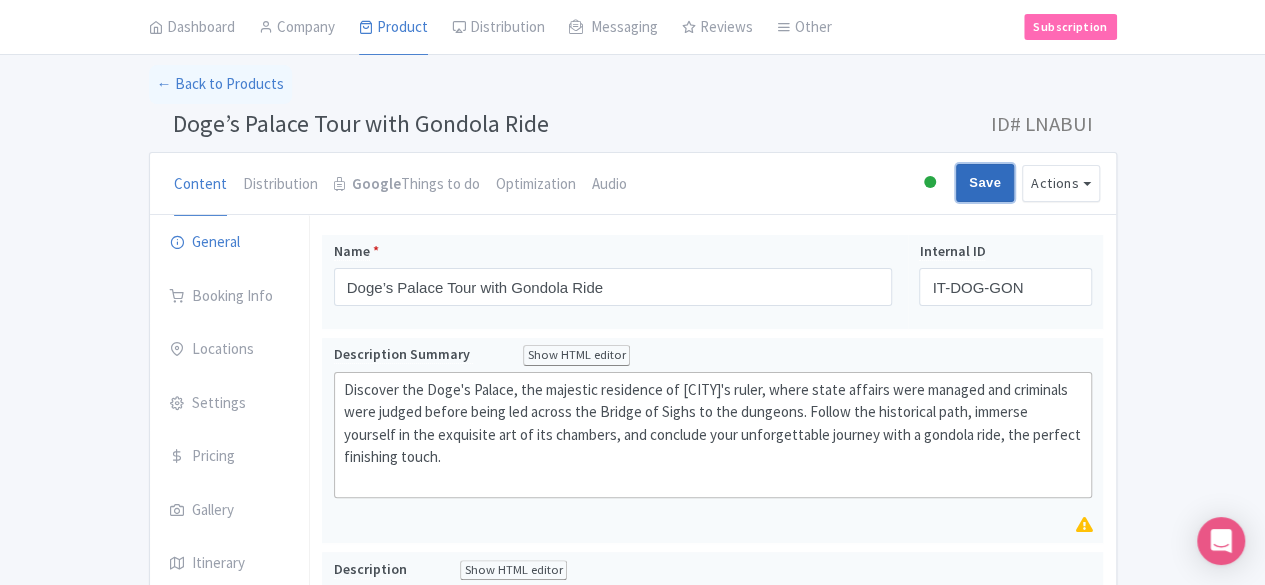 click on "Save" at bounding box center [985, 183] 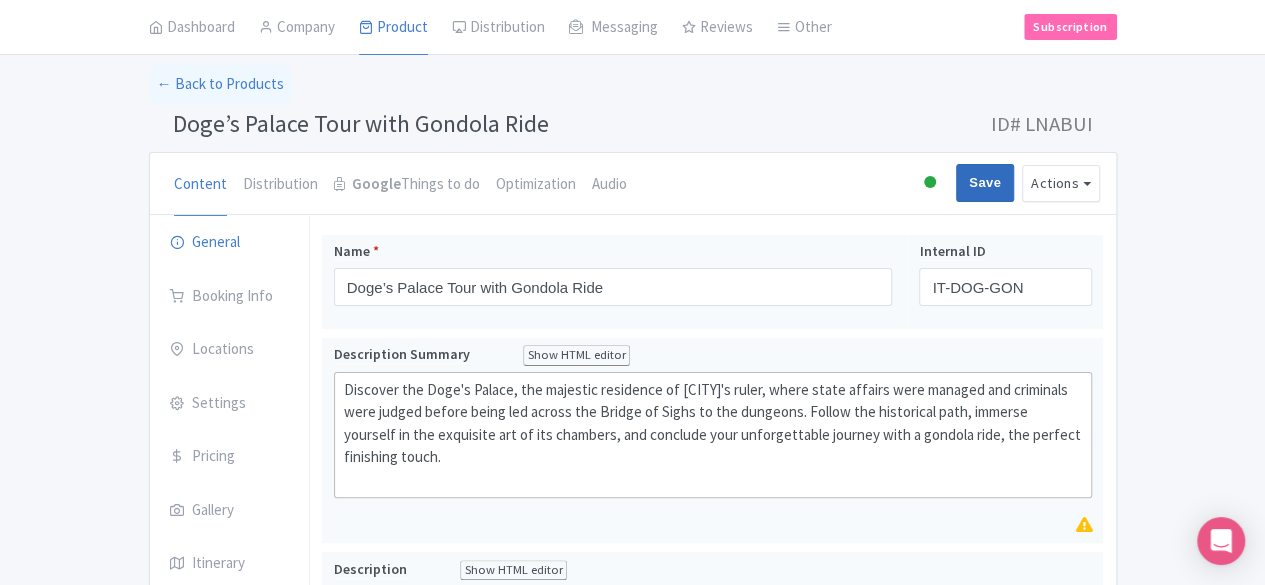 type on "Saving..." 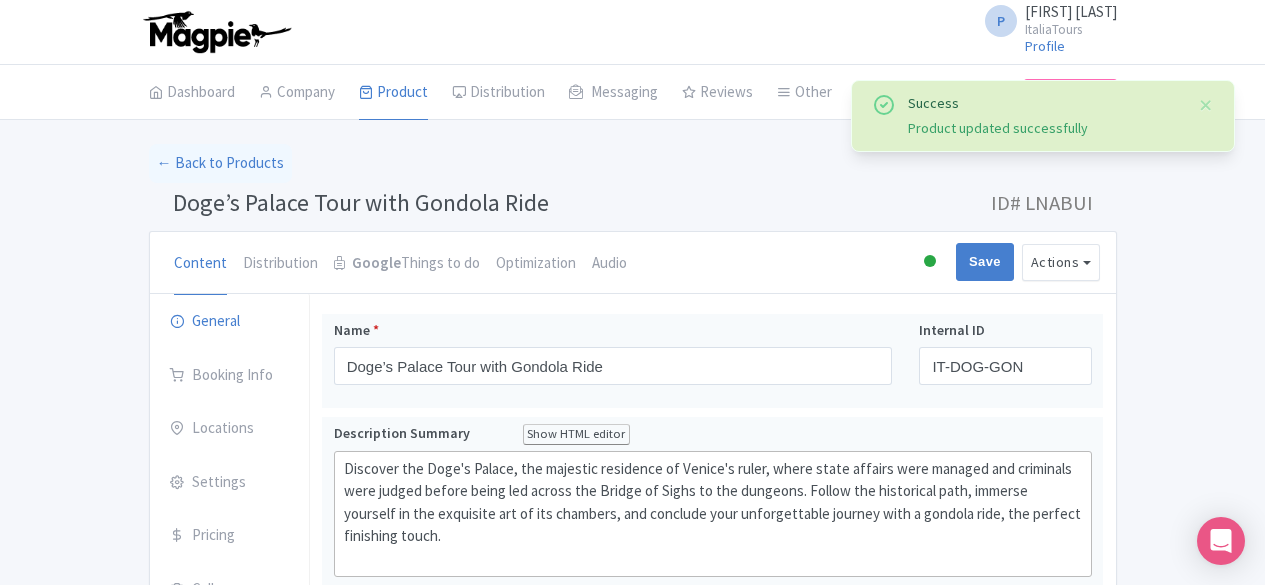 scroll, scrollTop: 312, scrollLeft: 0, axis: vertical 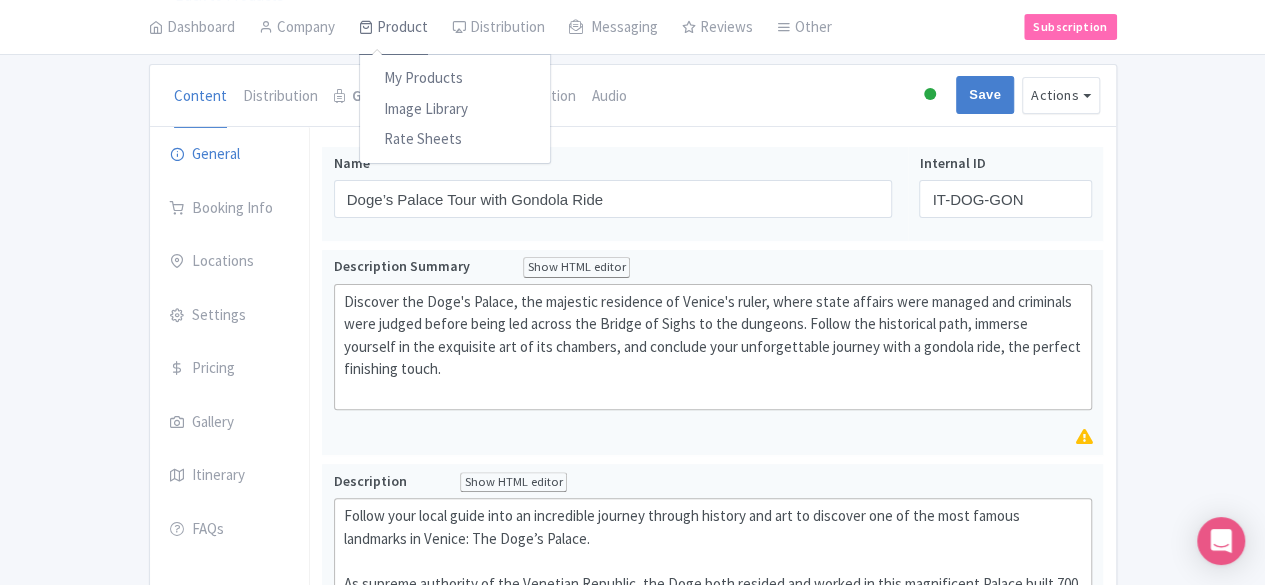 click on "Product" at bounding box center [393, 28] 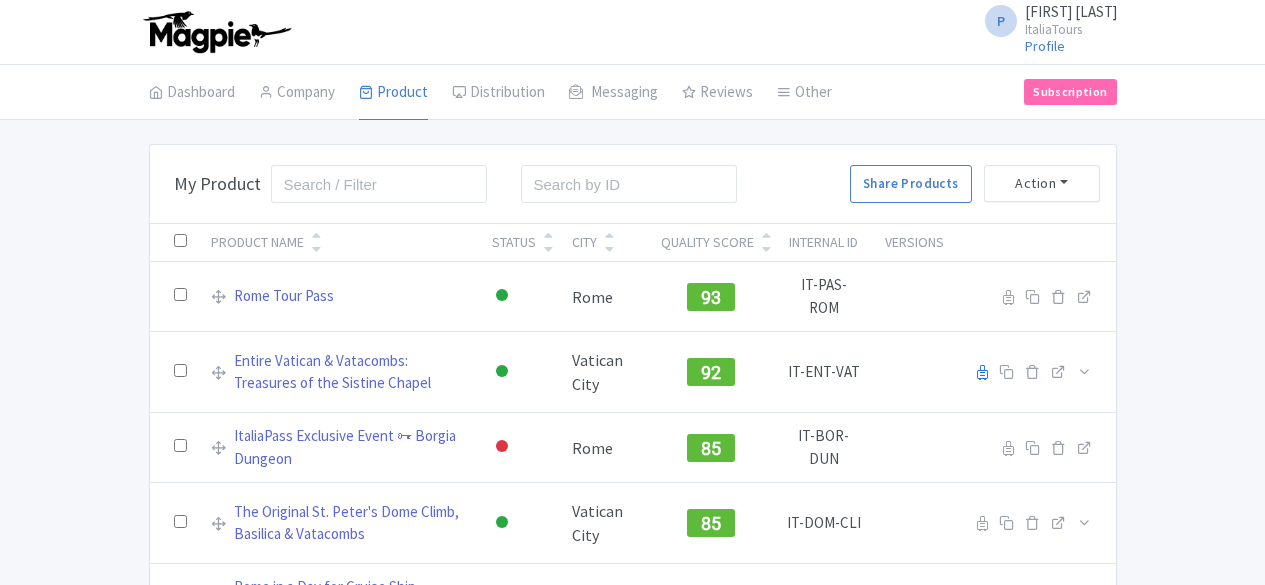 scroll, scrollTop: 0, scrollLeft: 0, axis: both 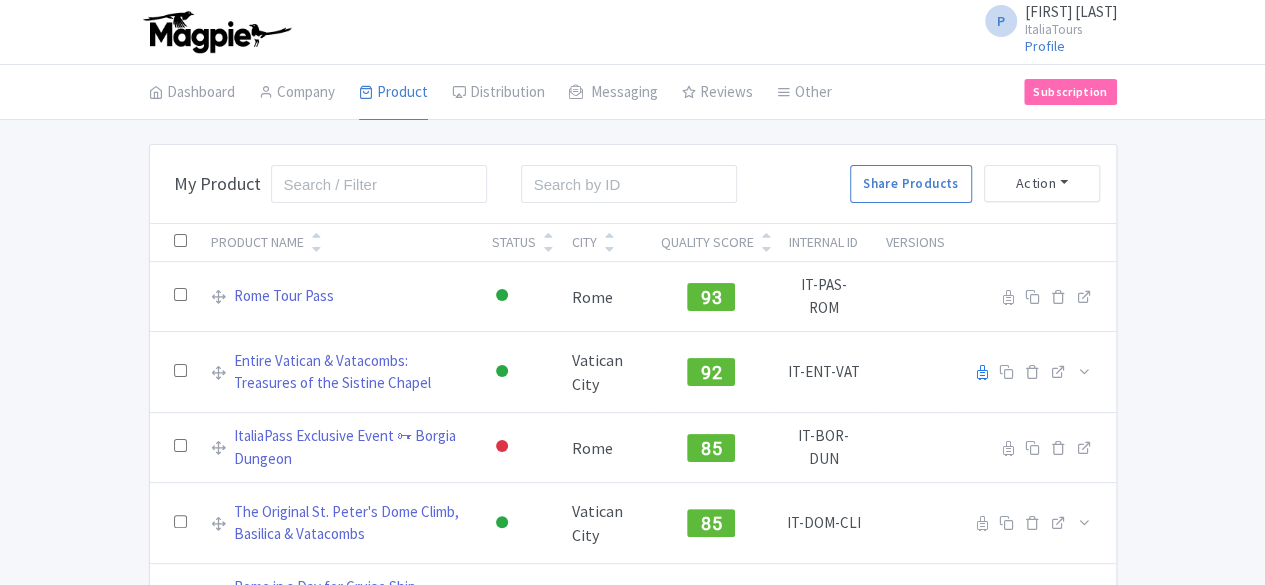 click at bounding box center (379, 184) 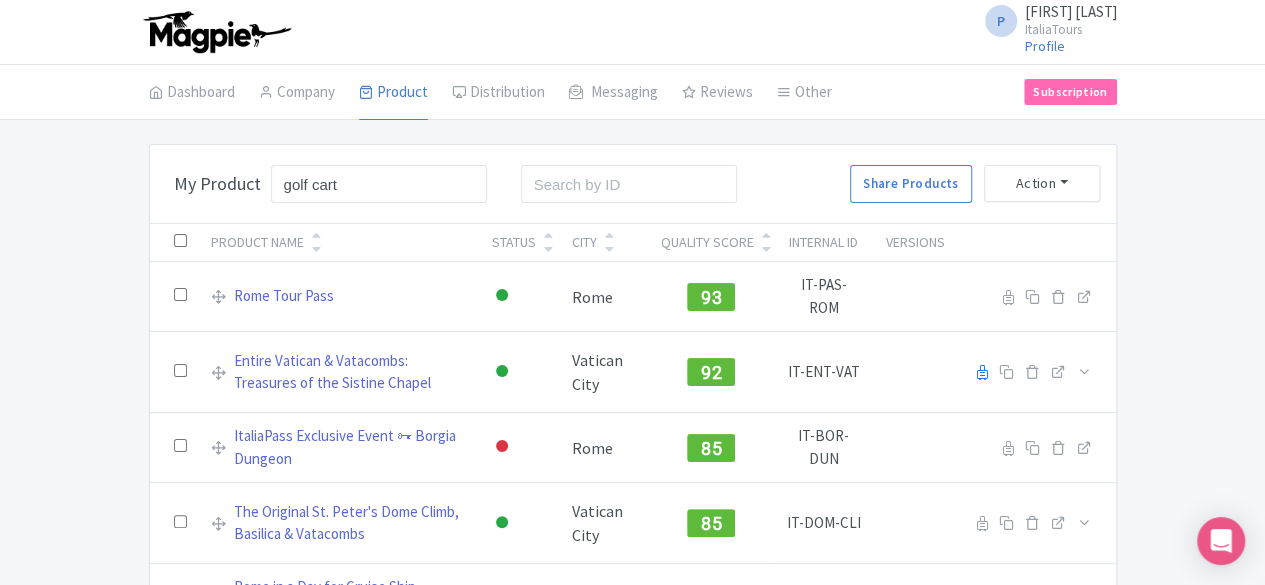 type on "golf cart" 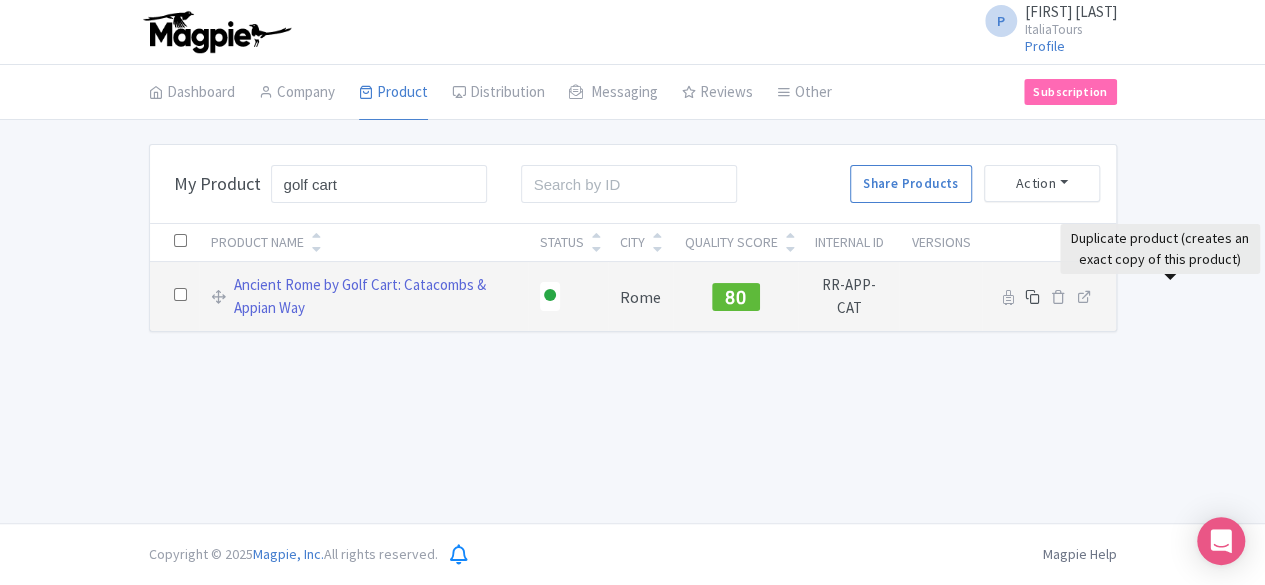 click at bounding box center (1032, 296) 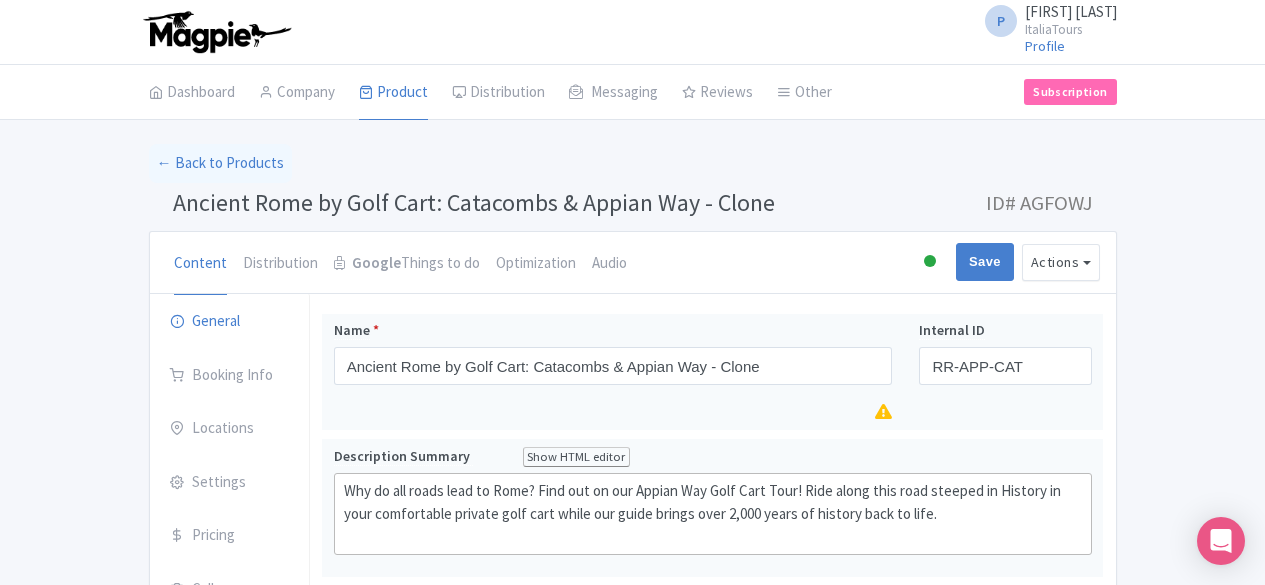 scroll, scrollTop: 0, scrollLeft: 0, axis: both 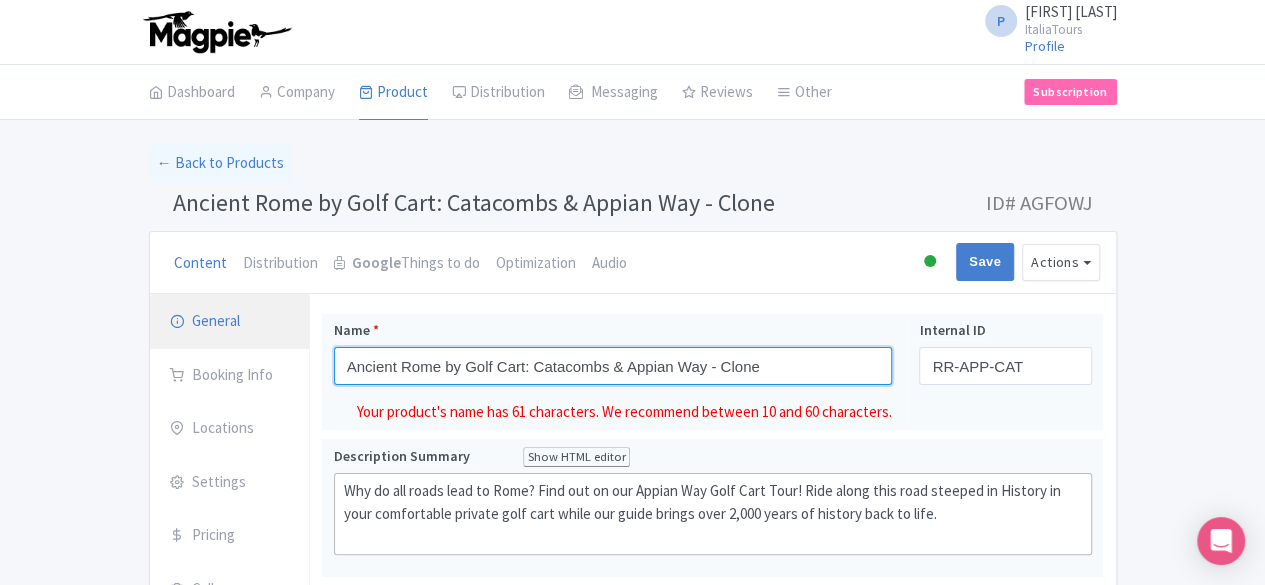 drag, startPoint x: 700, startPoint y: 369, endPoint x: 164, endPoint y: 340, distance: 536.78394 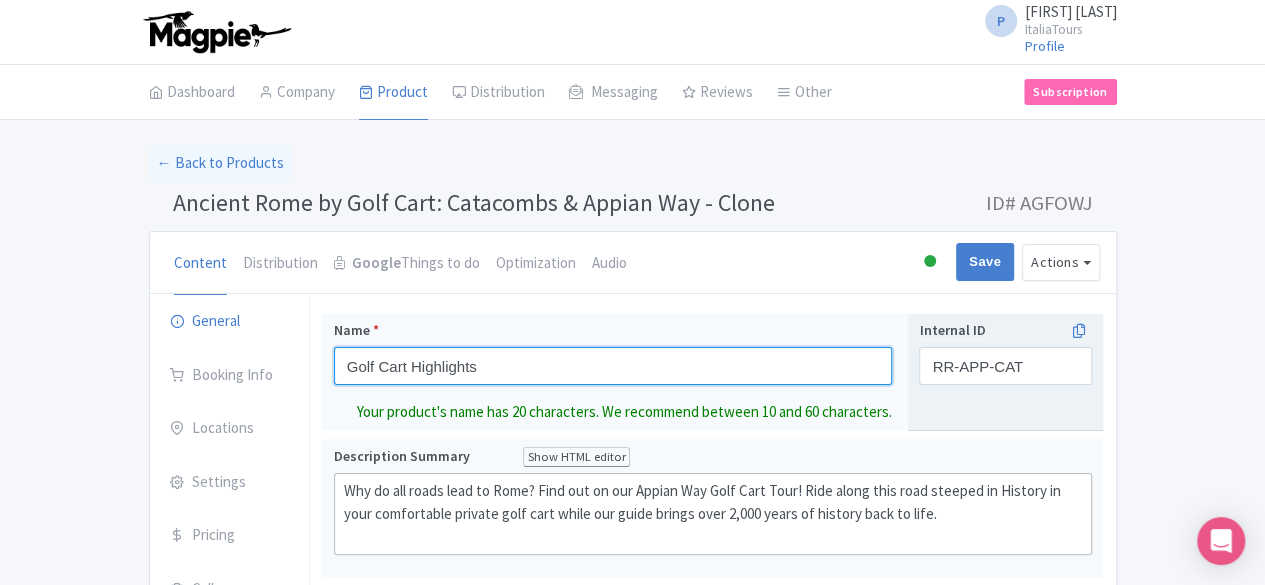 type on "Golf Cart Highlights" 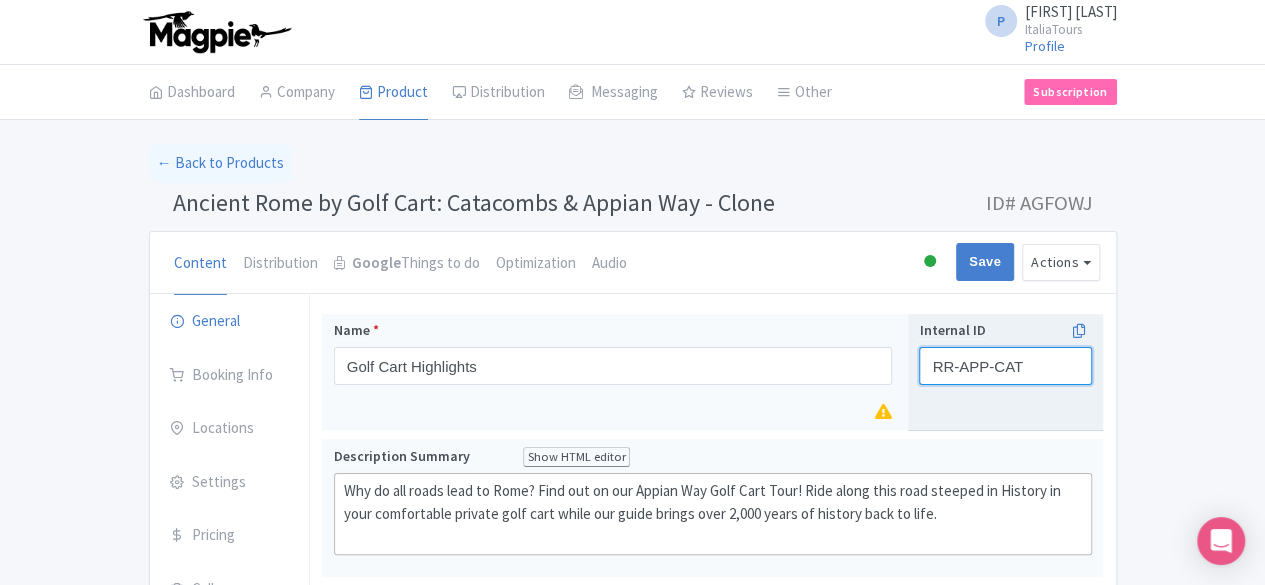 drag, startPoint x: 1042, startPoint y: 369, endPoint x: 1064, endPoint y: 367, distance: 22.090721 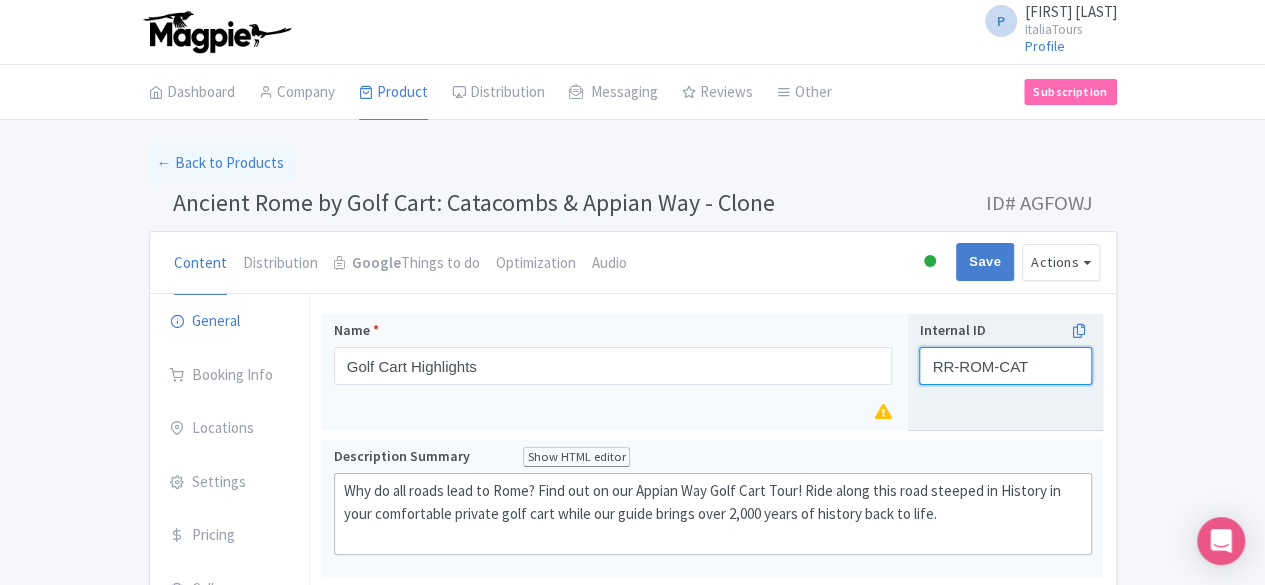 drag, startPoint x: 1080, startPoint y: 367, endPoint x: 1176, endPoint y: 375, distance: 96.332756 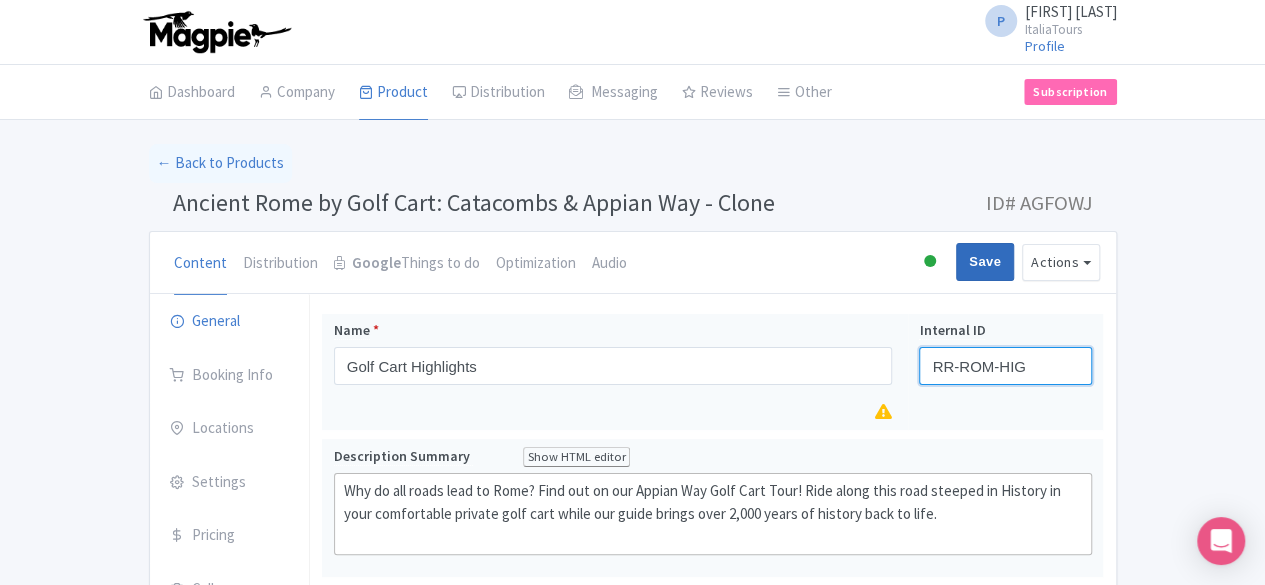 type on "RR-ROM-HIG" 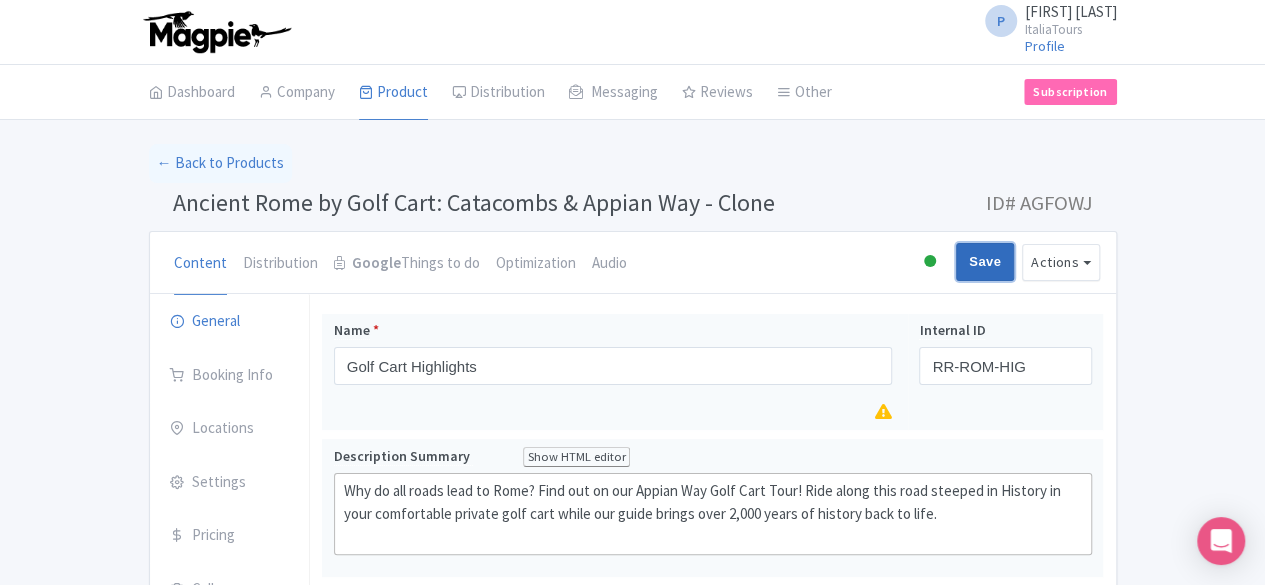 click on "Save" at bounding box center (985, 262) 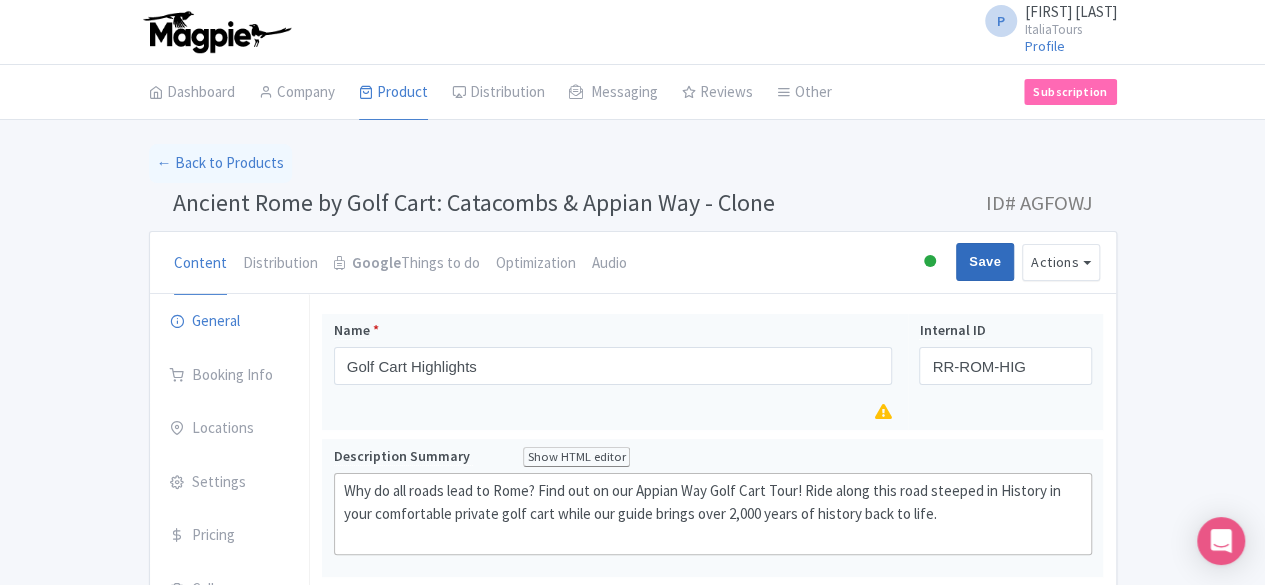 type on "Saving..." 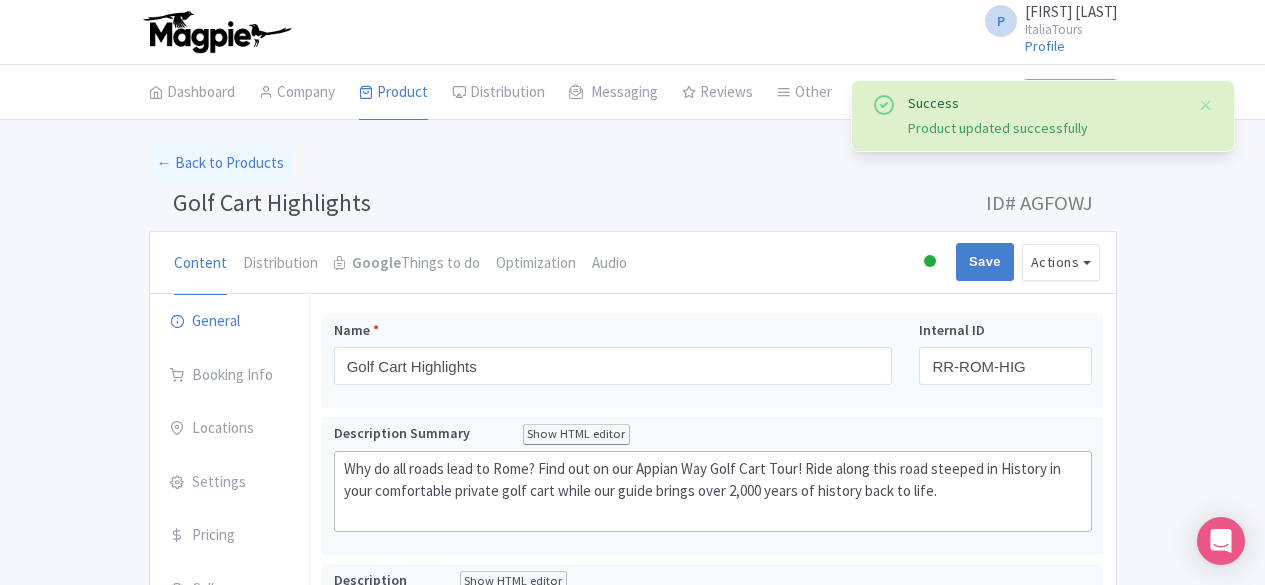 scroll, scrollTop: 0, scrollLeft: 0, axis: both 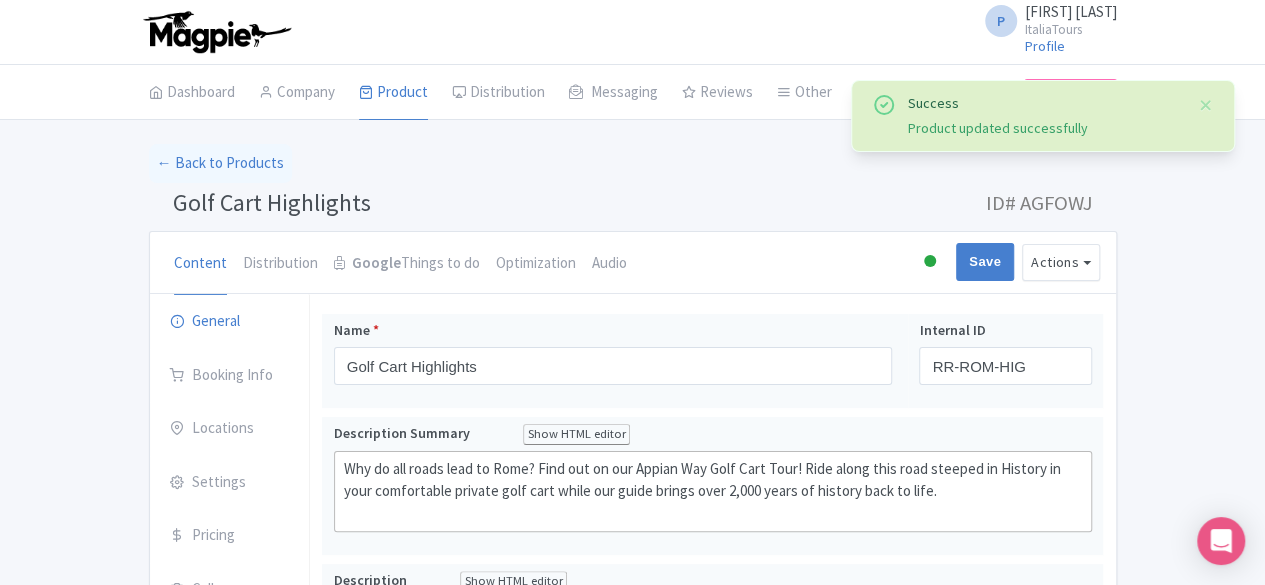click at bounding box center (930, 262) 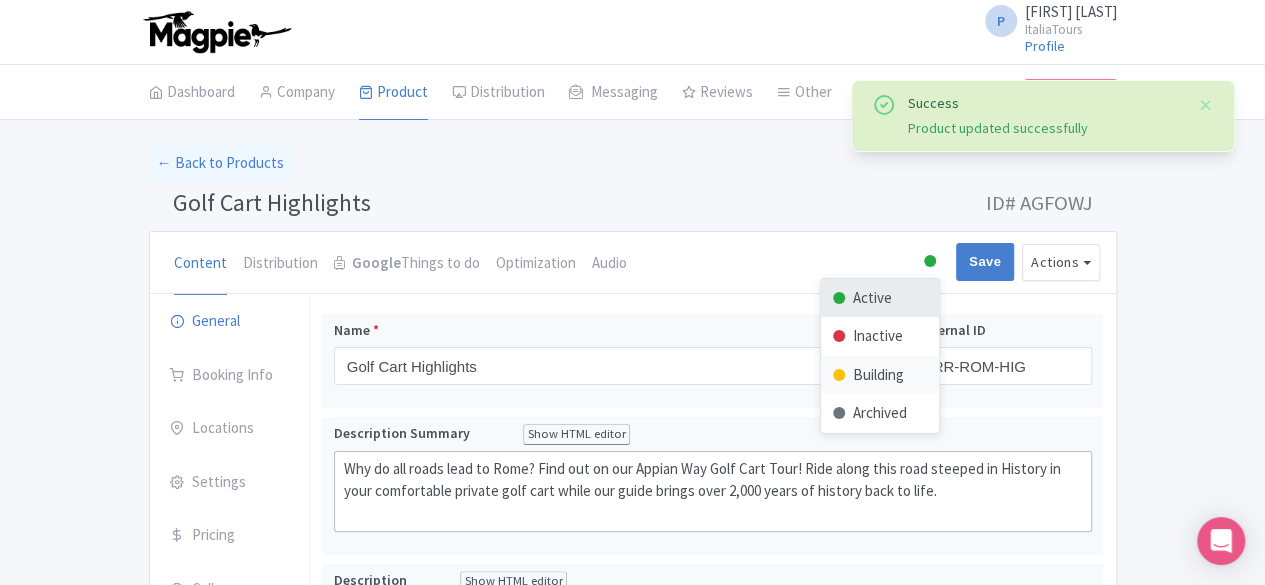 click on "Building" at bounding box center (880, 375) 